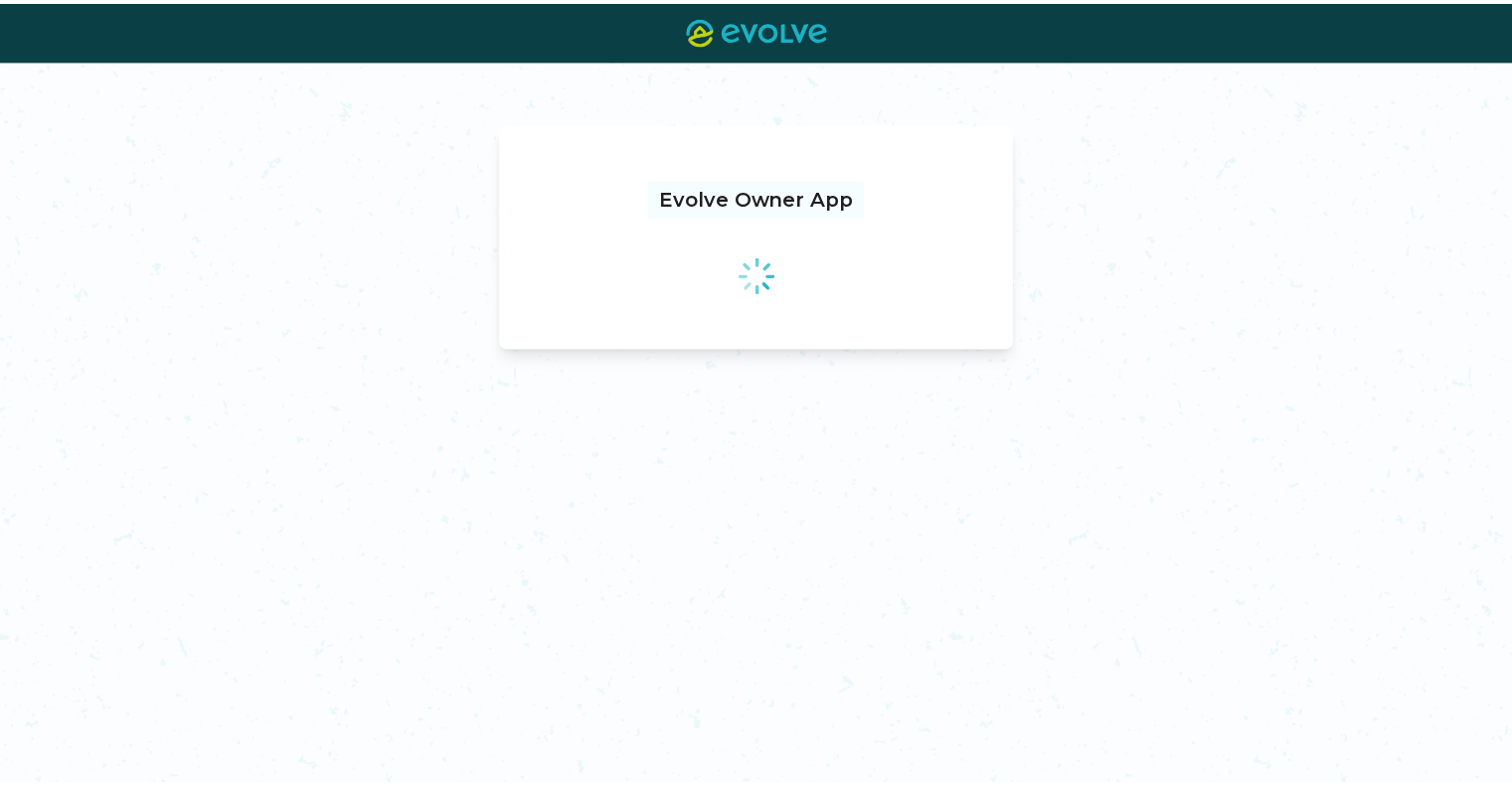 scroll, scrollTop: 0, scrollLeft: 0, axis: both 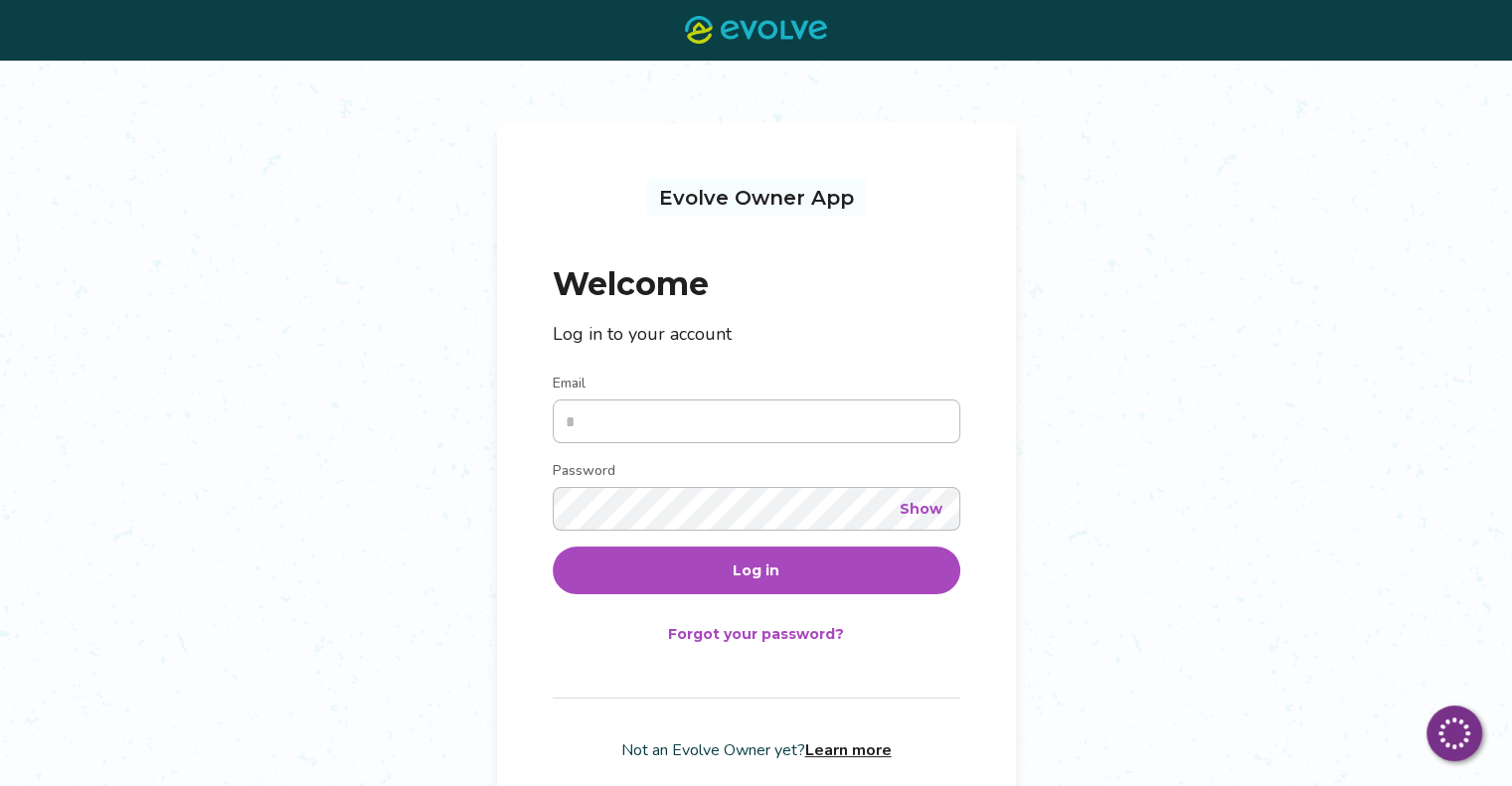 click at bounding box center [756, 421] 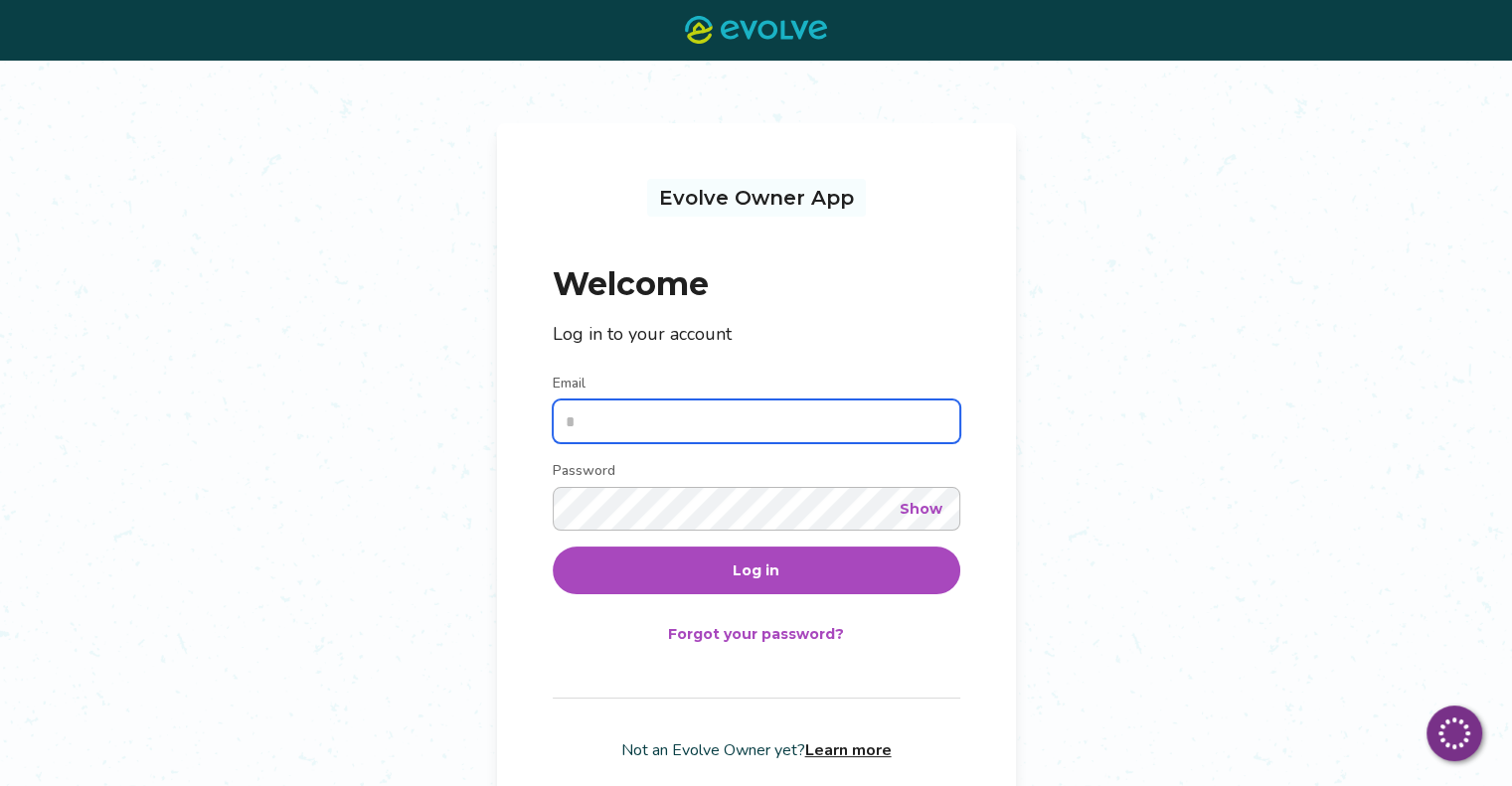 click on "Email" at bounding box center [756, 421] 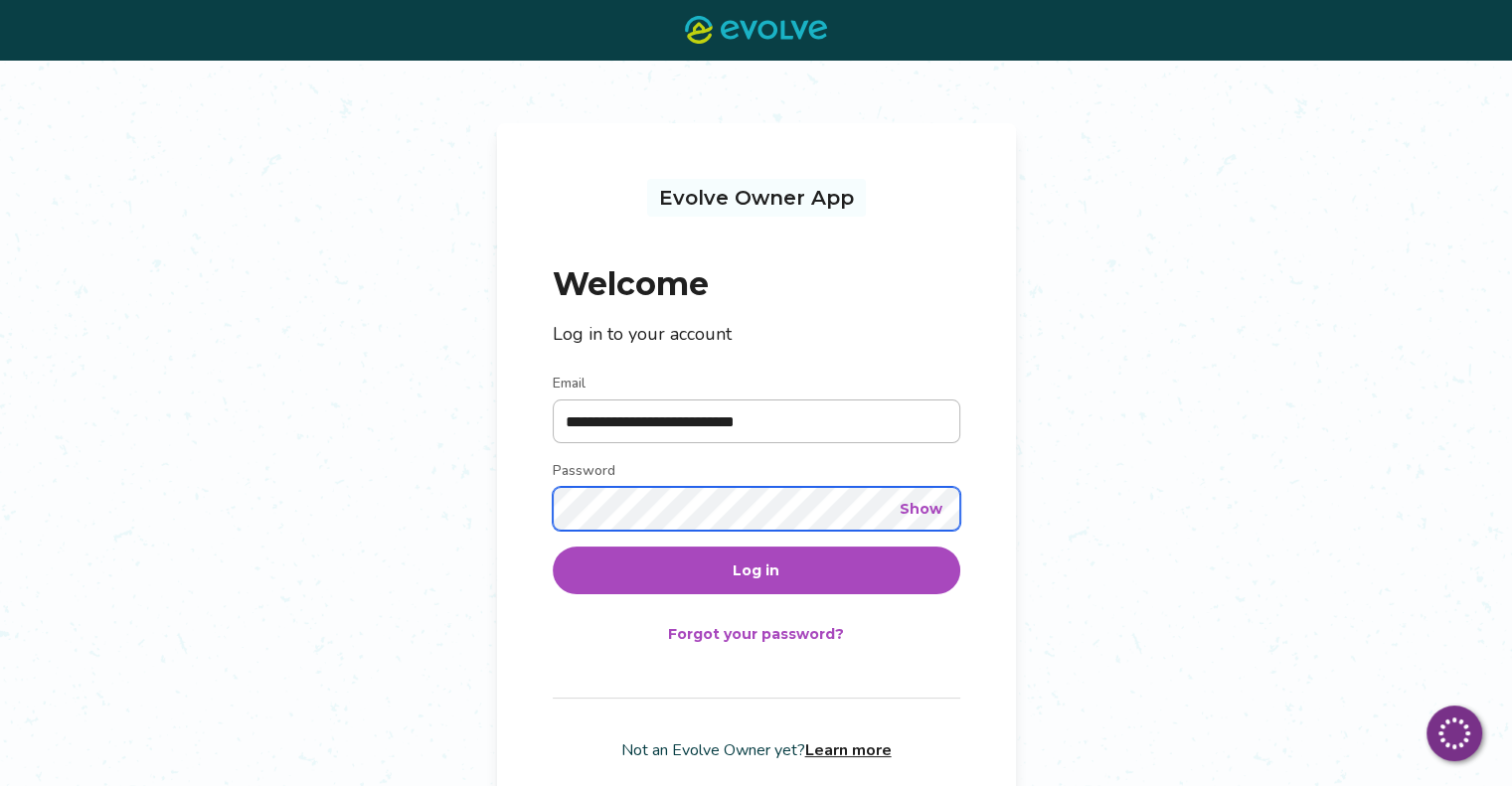 click on "Log in" at bounding box center [756, 570] 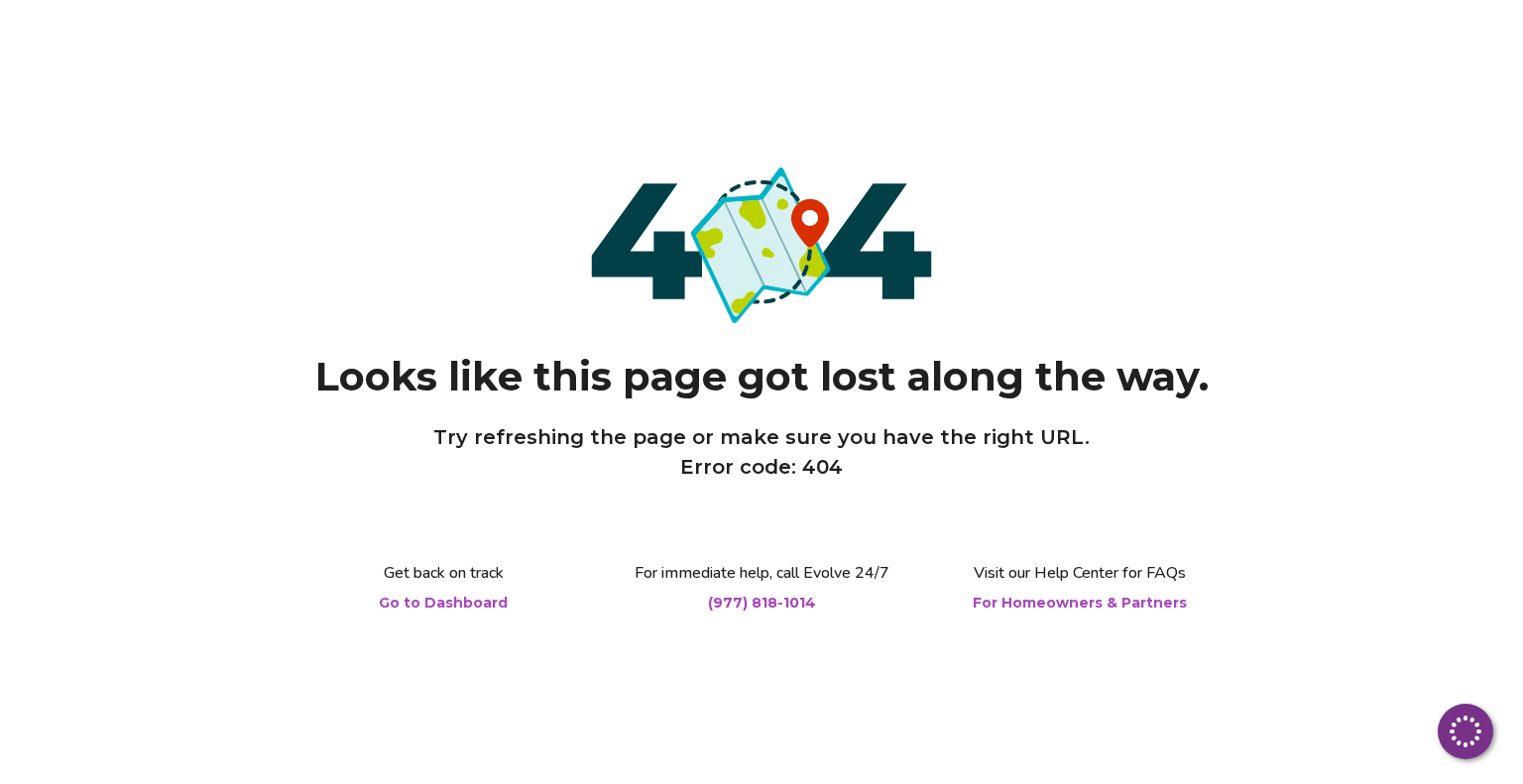 click on "Go to Dashboard" at bounding box center (443, 603) 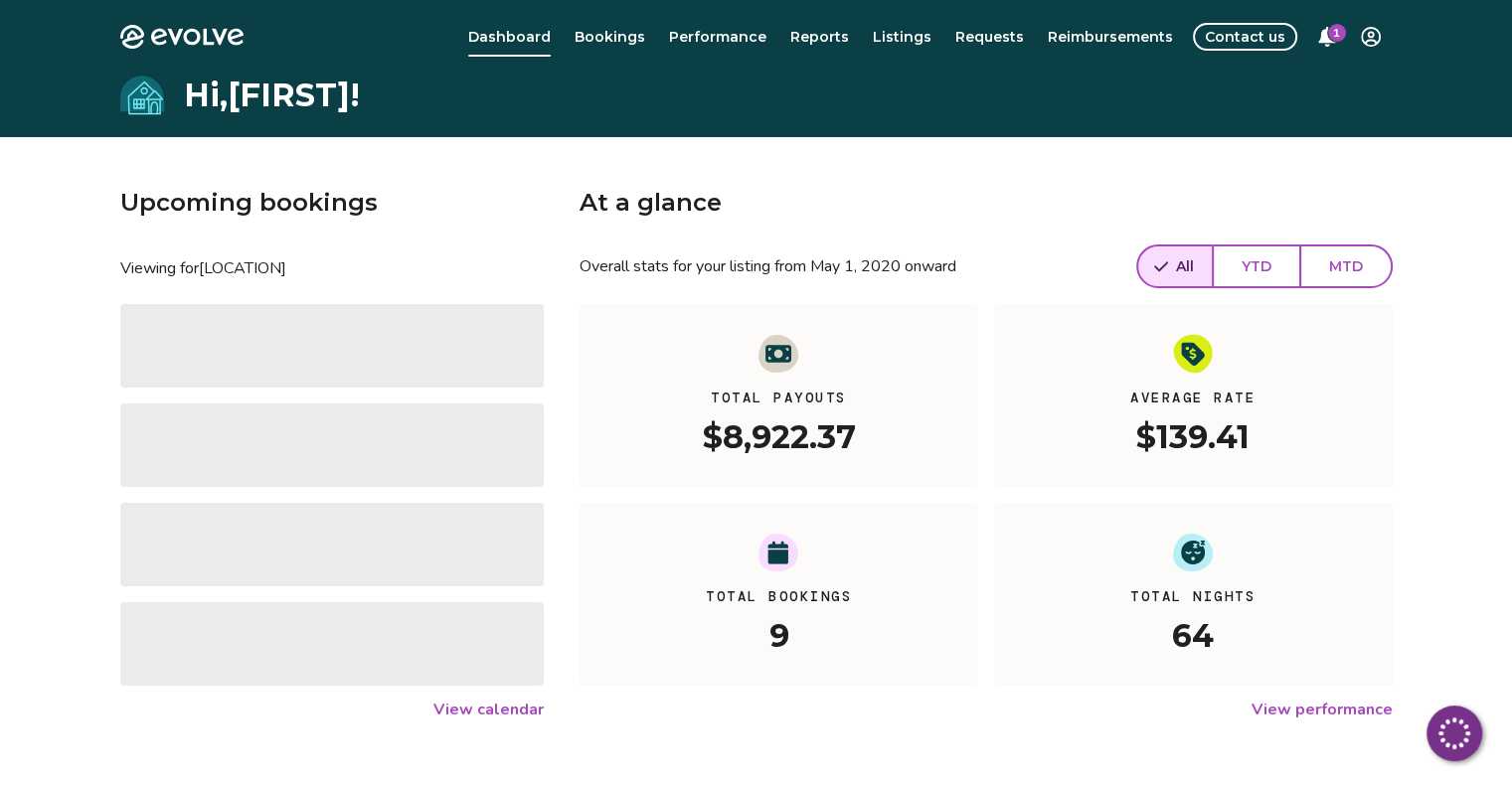 click on "1" at bounding box center [1337, 33] 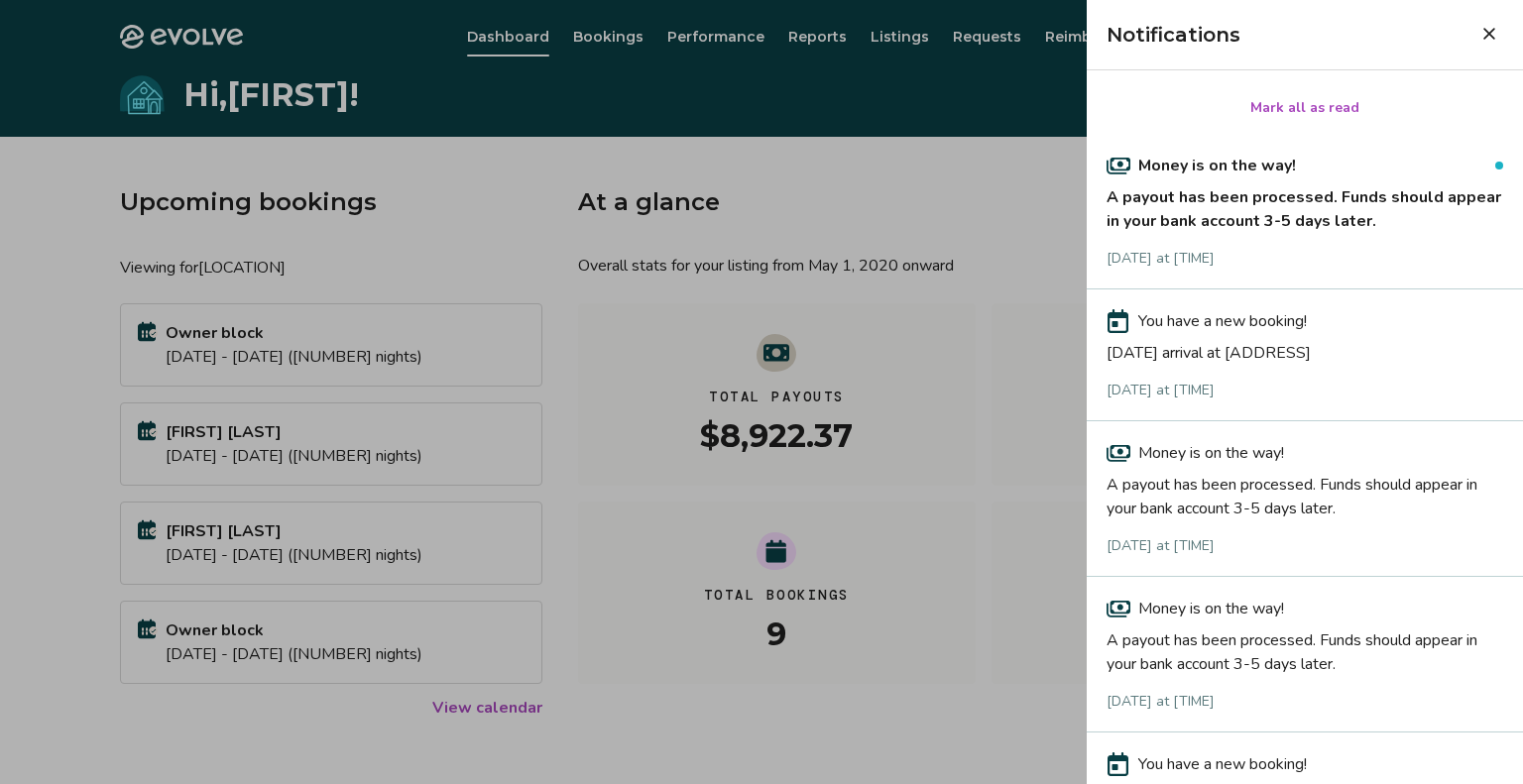 click on "Money is on the way!" at bounding box center (1305, 166) 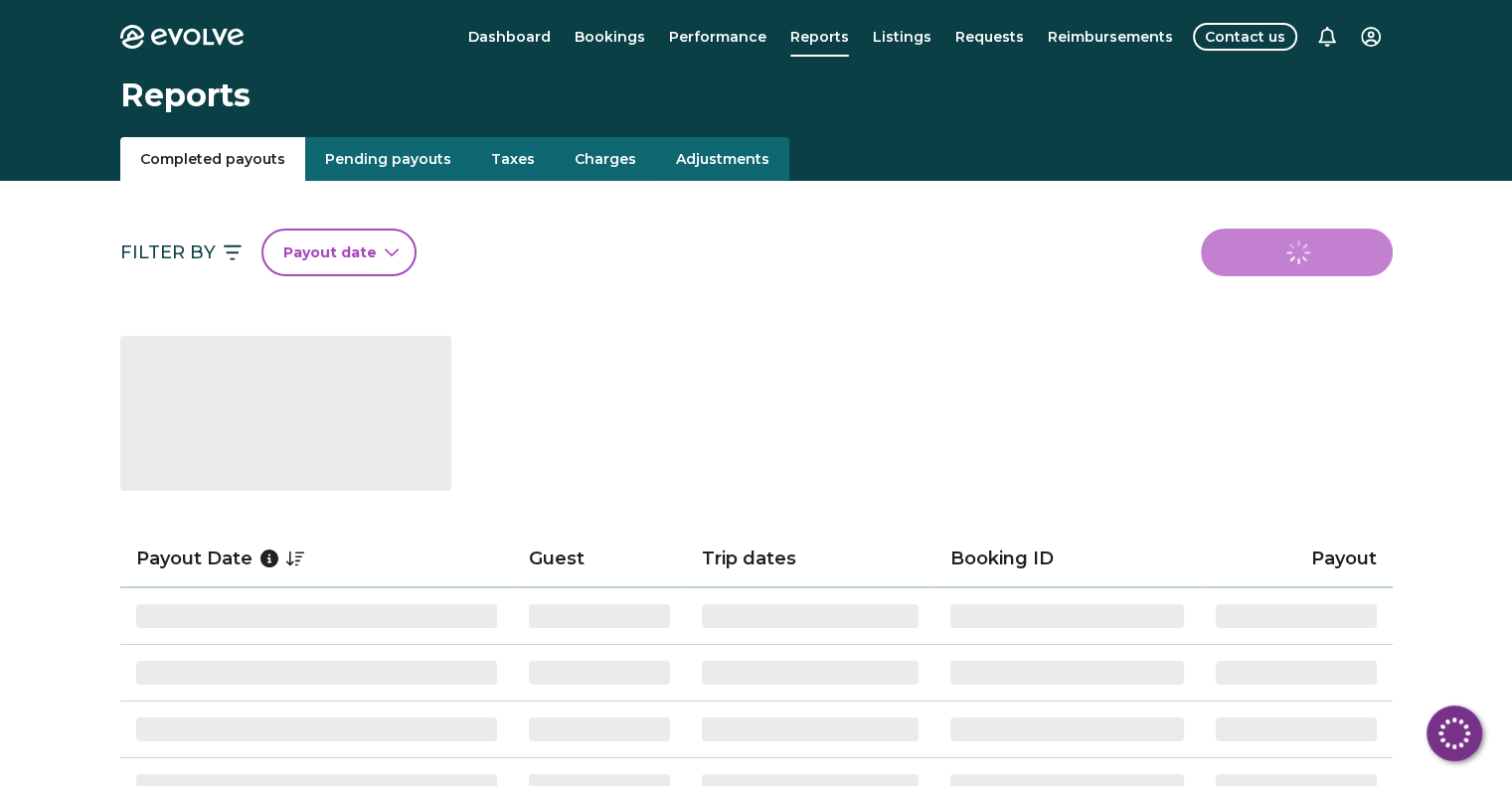 click on "Dashboard" at bounding box center [509, 37] 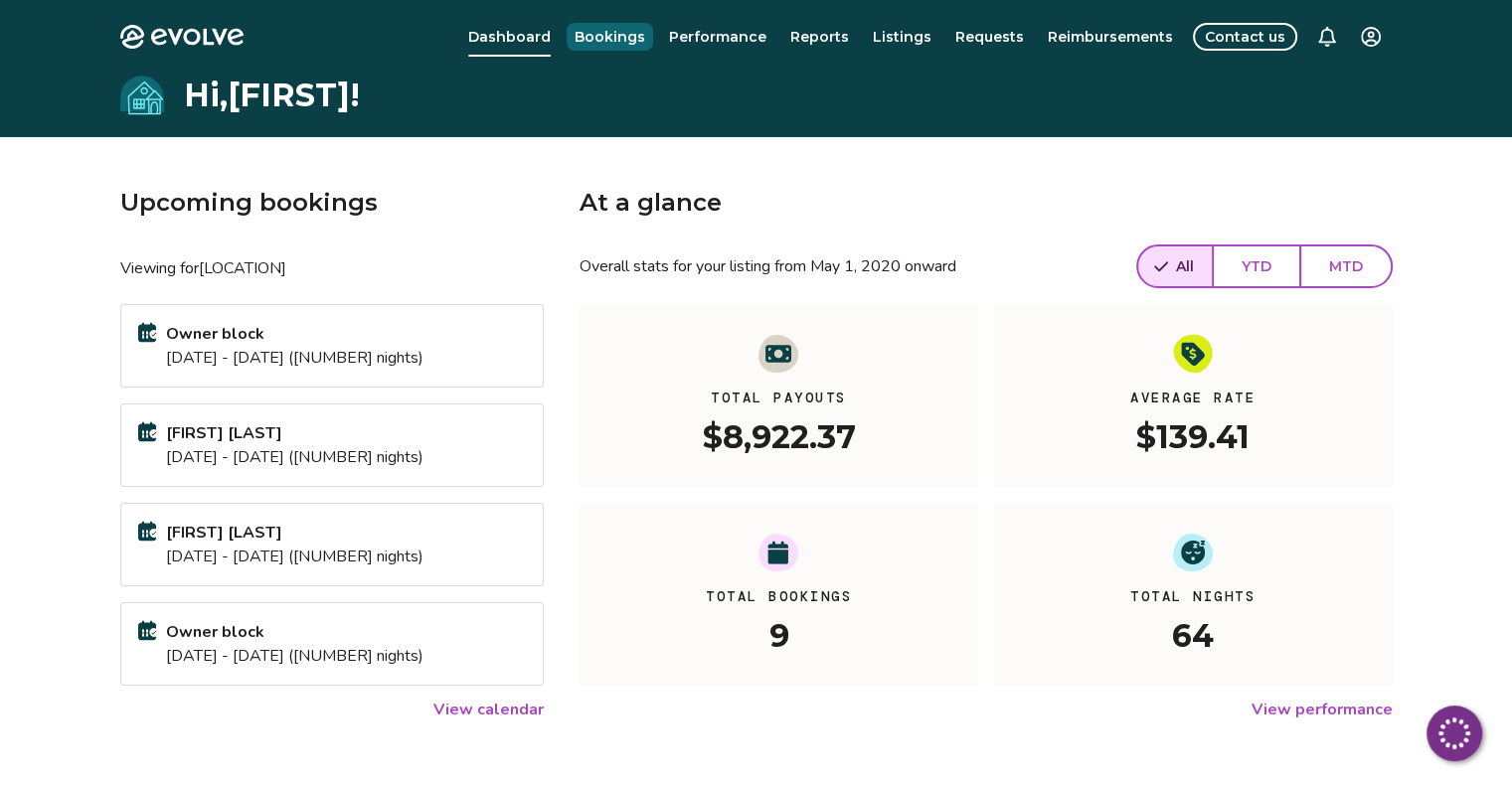 click on "Bookings" at bounding box center (609, 37) 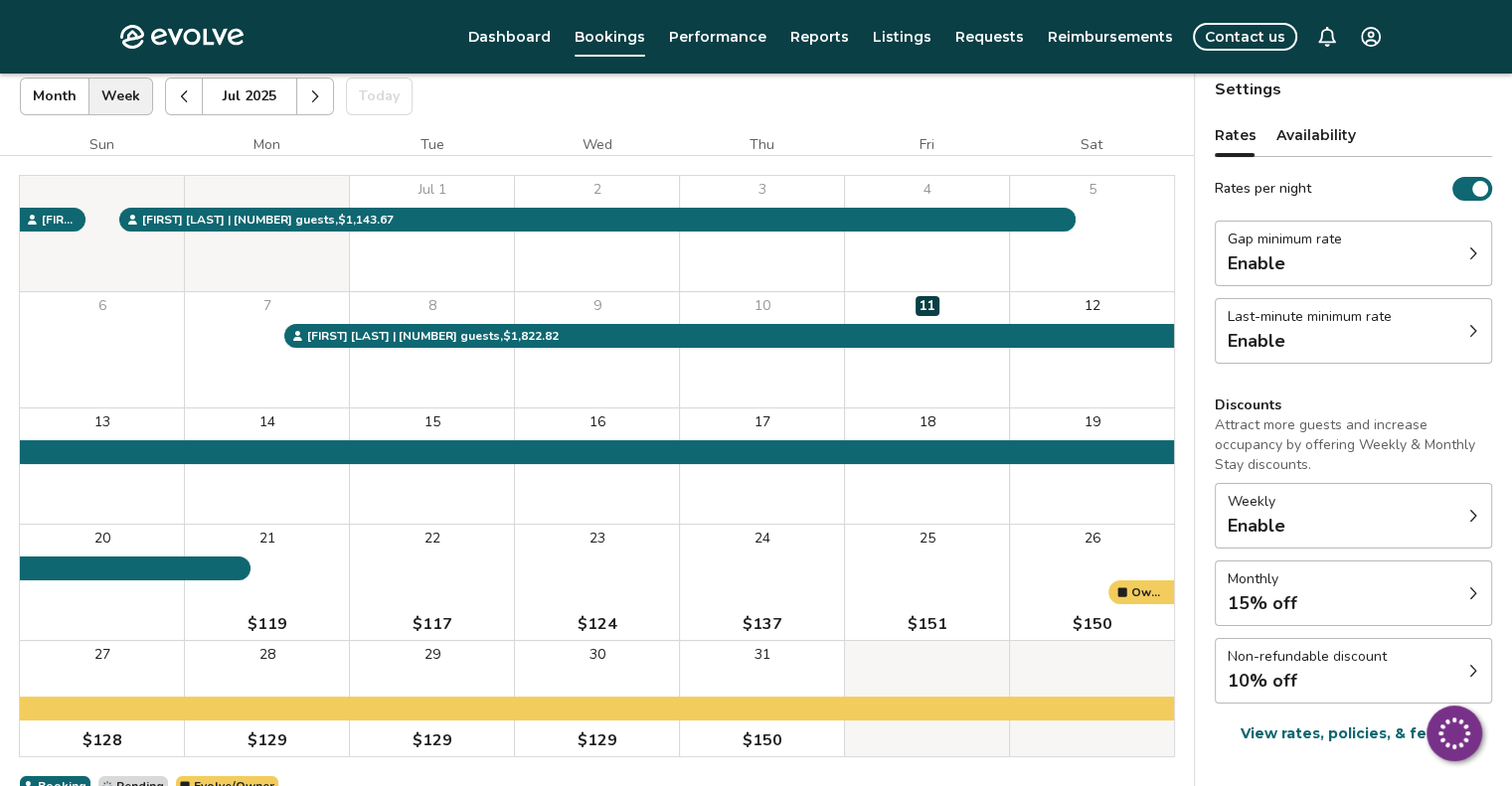 scroll, scrollTop: 199, scrollLeft: 0, axis: vertical 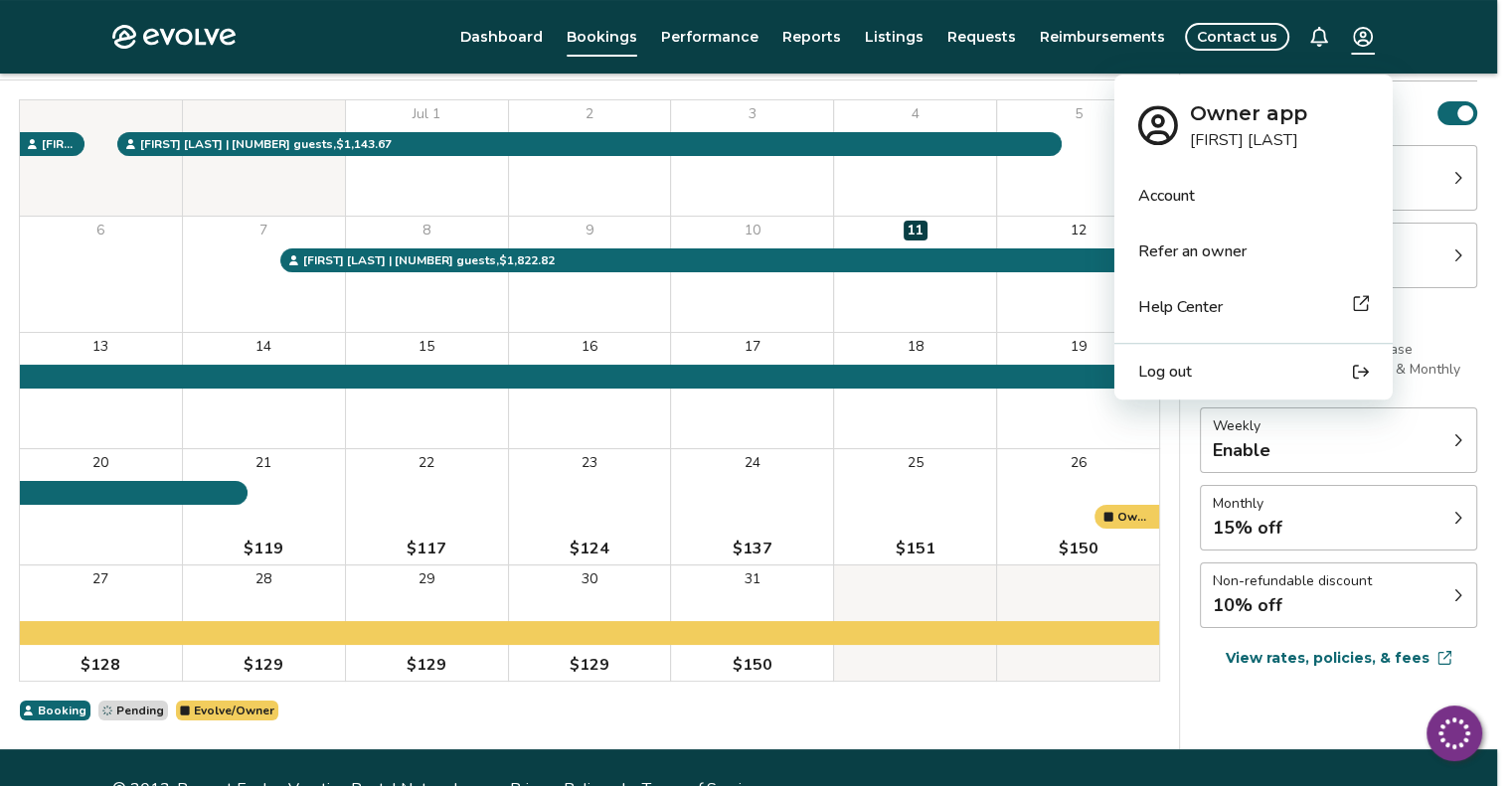 click on "Evolve Dashboard Bookings Performance Reports Listings Requests Reimbursements Contact us Bookings Calendar Booking report [DATE]  | Views Month Week [DATE] Today Settings [LOCATION] [DATE] Sun Mon Tue Wed Thu Fri Sat [DATE] 1 2 3 4 5 6 7 8 9 10 11 12 13 14 15 16 17 18 19 20 21 $[NUMBER] 22 $[NUMBER] 23 $[NUMBER] 24 $[NUMBER] 25 $[NUMBER] 26 $[NUMBER] 27 $[NUMBER] 28 $[NUMBER] 29 $[NUMBER] 30 $[NUMBER] 31 $[NUMBER] Owner block | [NUMBER] nights,  Personally using the property [FIRST] [LAST] | [NUMBER] guests ,  $[NUMBER] [FIRST] [LAST] | [NUMBER] guests ,  $[NUMBER] [FIRST] [LAST] | [NUMBER] guests ,  $[NUMBER] Booking Pending Evolve/Owner Settings Rates Availability Rates per night Gap minimum rate Enable Last-minute minimum rate Enable Discounts Attract more guests and increase occupancy by offering Weekly  Monthly Stay discounts. Weekly Enable Monthly [NUMBER]% off Non-refundable discount [NUMBER]% off View rates, policies,  fees Gap minimum rate Reduce your minimum rate by [NUMBER]%  to help fill nights between bookings  (Fridays and Saturdays excluded). Enable Last-minute minimum rate Enable Weekly discount" at bounding box center (756, 315) 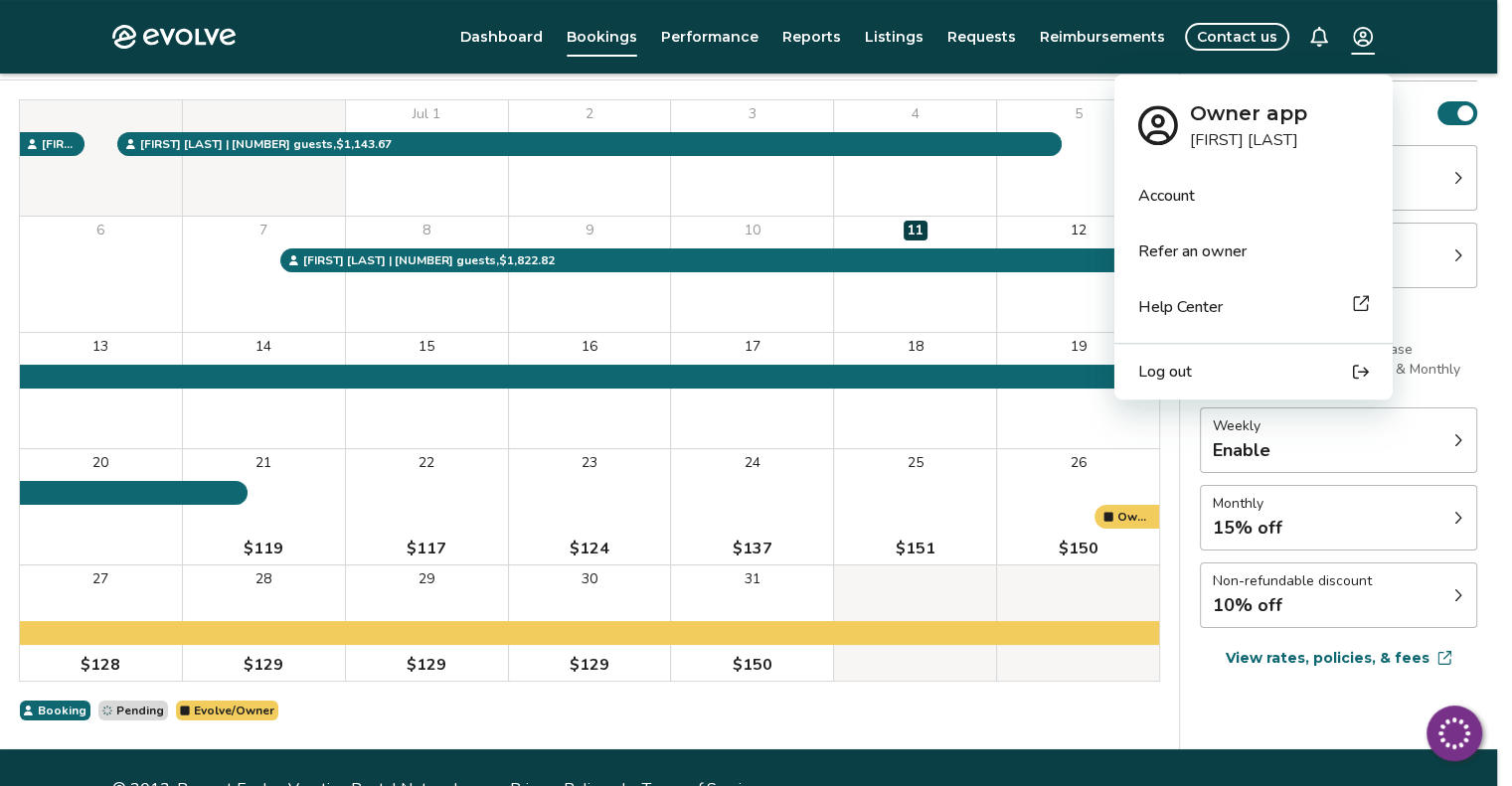 click on "Evolve Dashboard Bookings Performance Reports Listings Requests Reimbursements Contact us Bookings Calendar Booking report [DATE]  | Views Month Week [DATE] Today Settings [LOCATION] [DATE] Sun Mon Tue Wed Thu Fri Sat [DATE] 1 2 3 4 5 6 7 8 9 10 11 12 13 14 15 16 17 18 19 20 21 $[NUMBER] 22 $[NUMBER] 23 $[NUMBER] 24 $[NUMBER] 25 $[NUMBER] 26 $[NUMBER] 27 $[NUMBER] 28 $[NUMBER] 29 $[NUMBER] 30 $[NUMBER] 31 $[NUMBER] Owner block | [NUMBER] nights,  Personally using the property [FIRST] [LAST] | [NUMBER] guests ,  $[NUMBER] [FIRST] [LAST] | [NUMBER] guests ,  $[NUMBER] [FIRST] [LAST] | [NUMBER] guests ,  $[NUMBER] Booking Pending Evolve/Owner Settings Rates Availability Rates per night Gap minimum rate Enable Last-minute minimum rate Enable Discounts Attract more guests and increase occupancy by offering Weekly  Monthly Stay discounts. Weekly Enable Monthly [NUMBER]% off Non-refundable discount [NUMBER]% off View rates, policies,  fees Gap minimum rate Reduce your minimum rate by [NUMBER]%  to help fill nights between bookings  (Fridays and Saturdays excluded). Enable Last-minute minimum rate Enable Weekly discount" at bounding box center (756, 315) 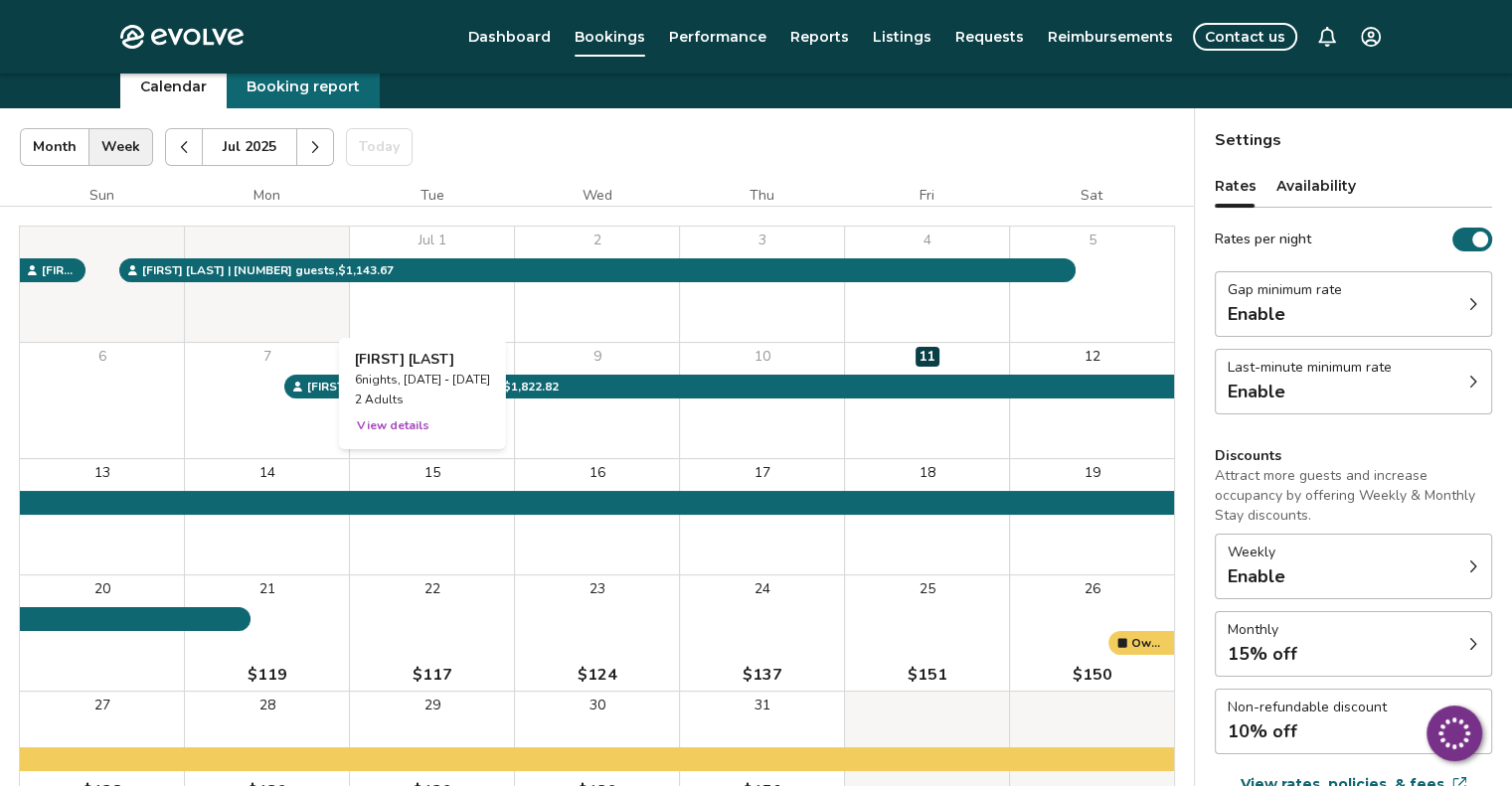 scroll, scrollTop: 0, scrollLeft: 0, axis: both 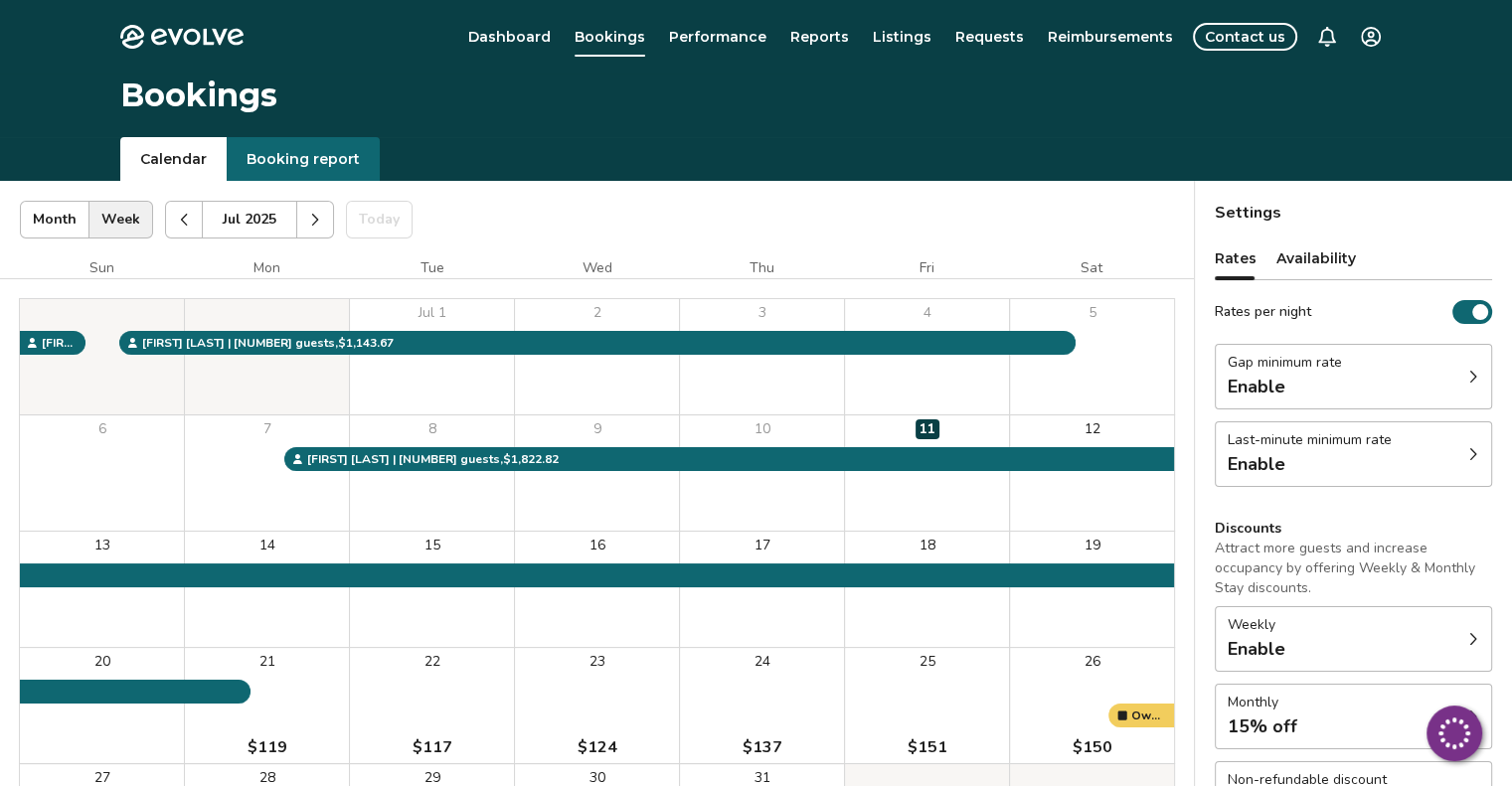 click at bounding box center [315, 220] 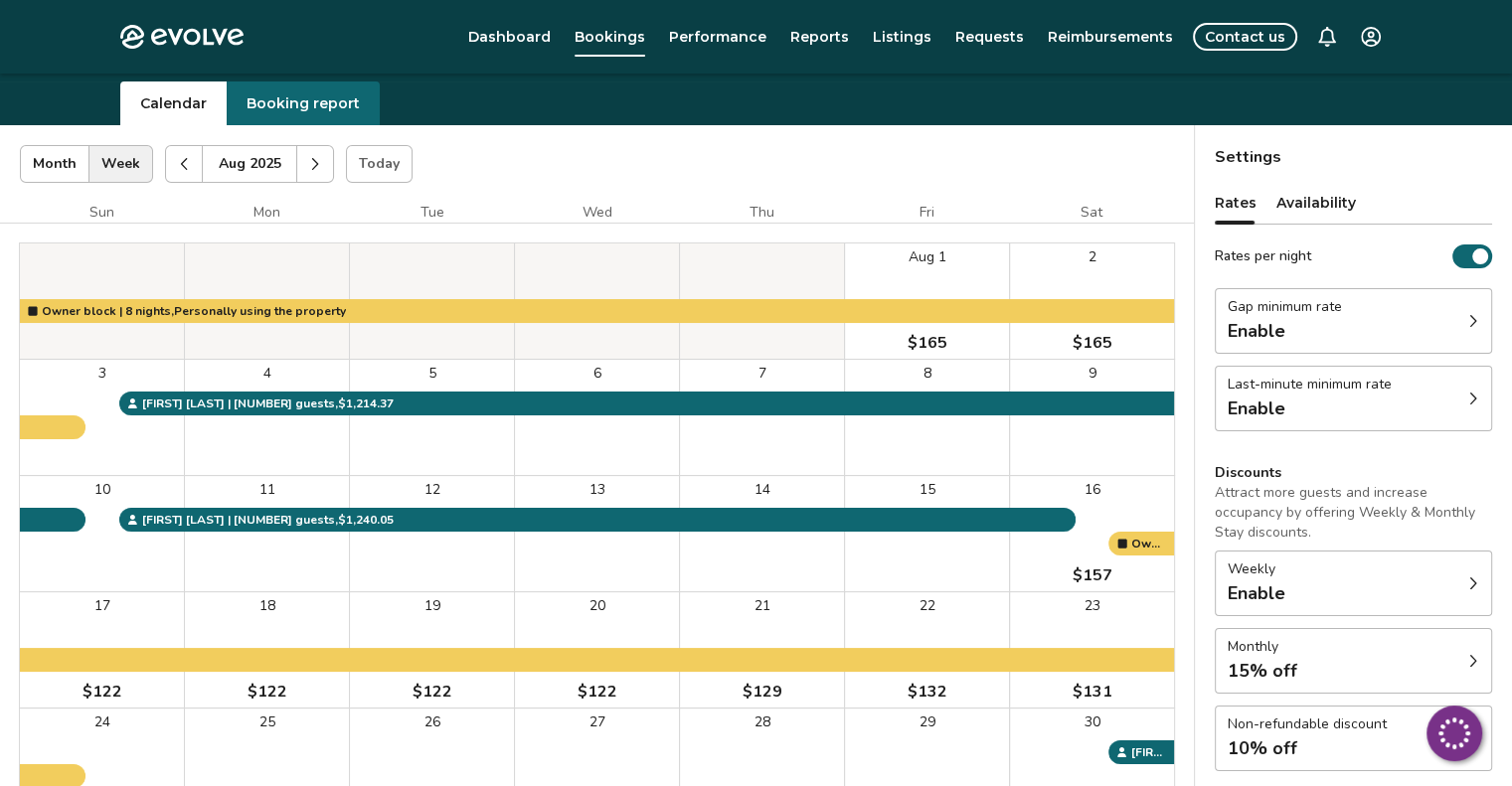scroll, scrollTop: 50, scrollLeft: 0, axis: vertical 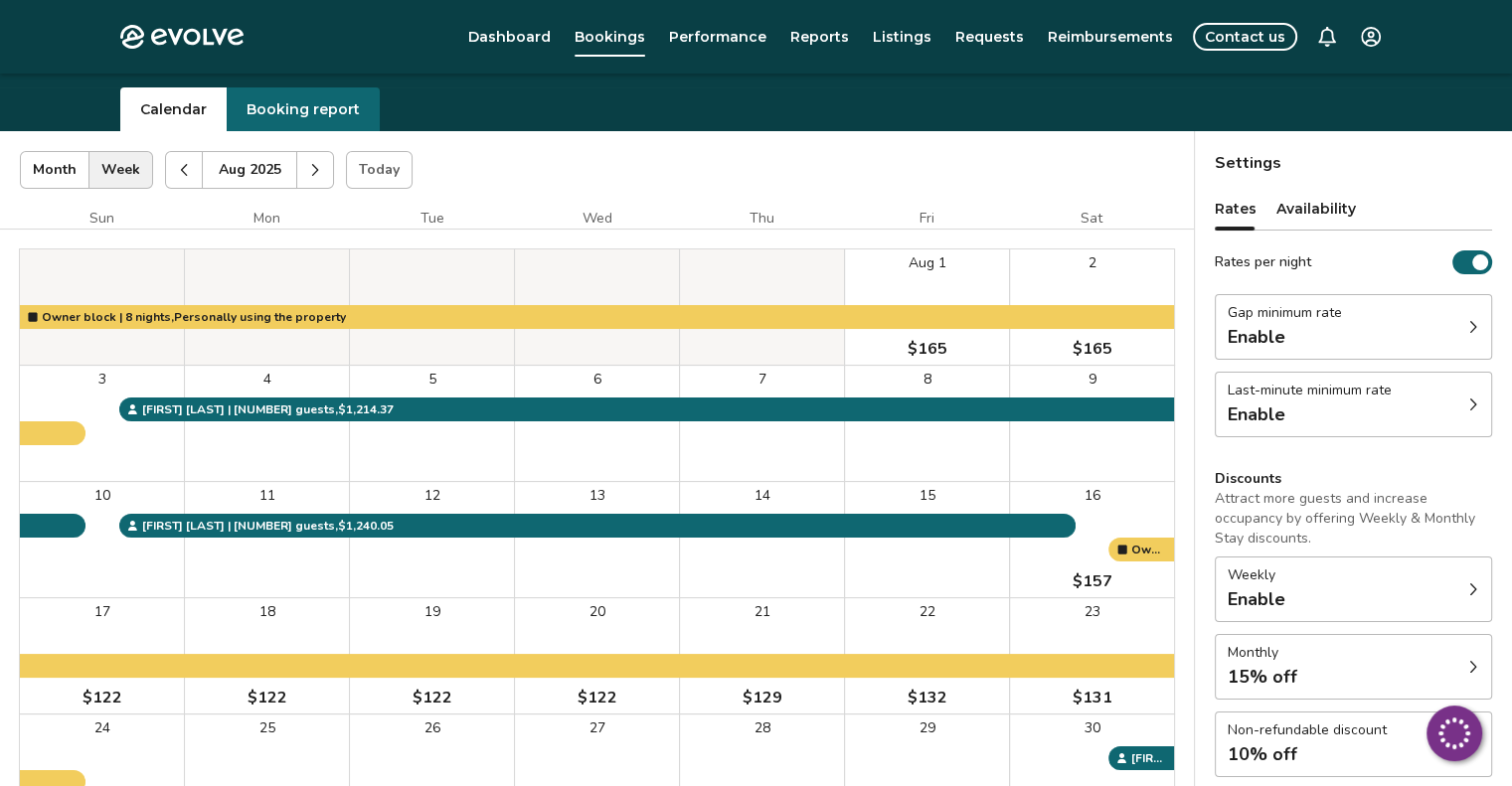 click at bounding box center (315, 170) 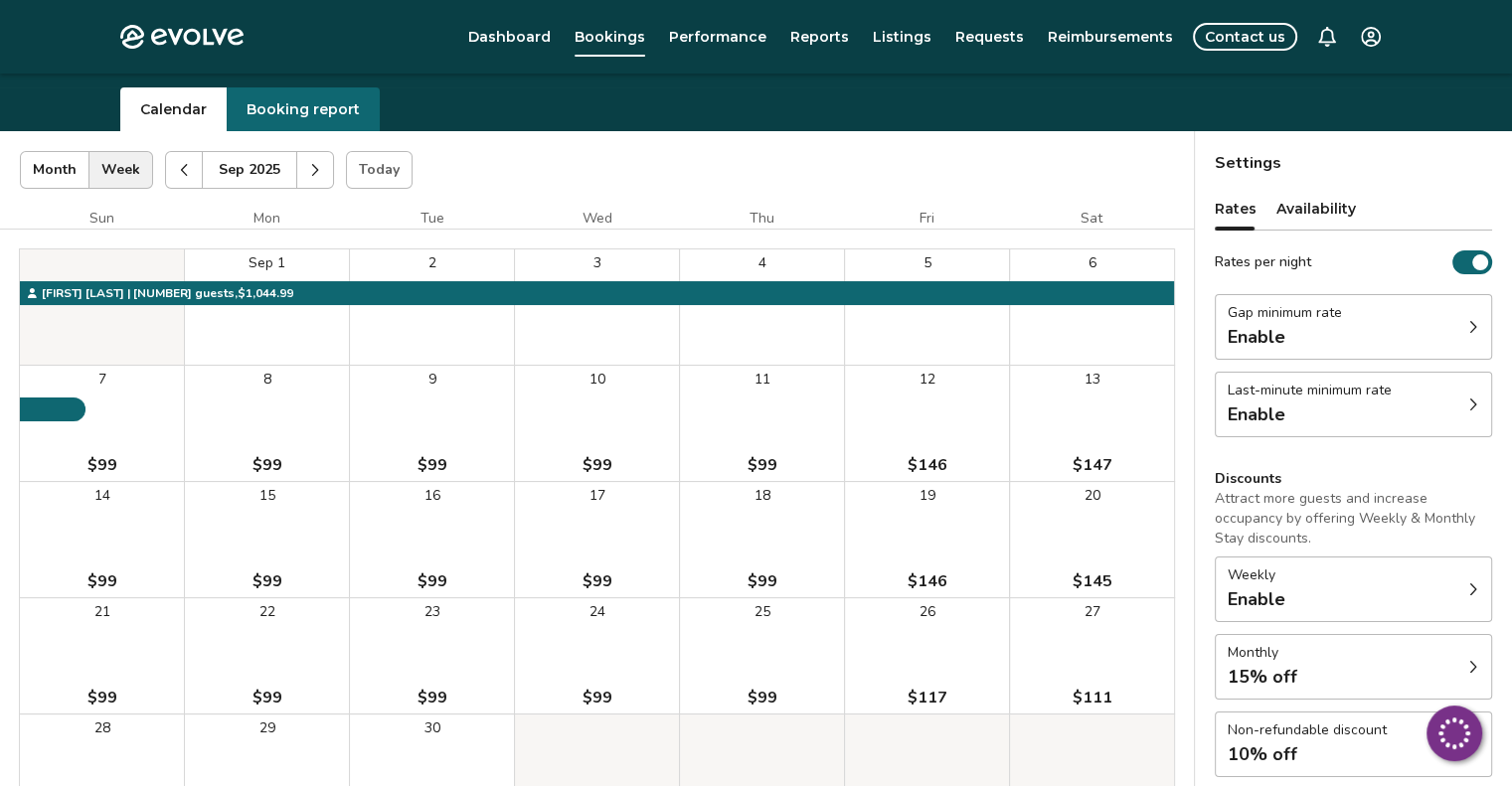click 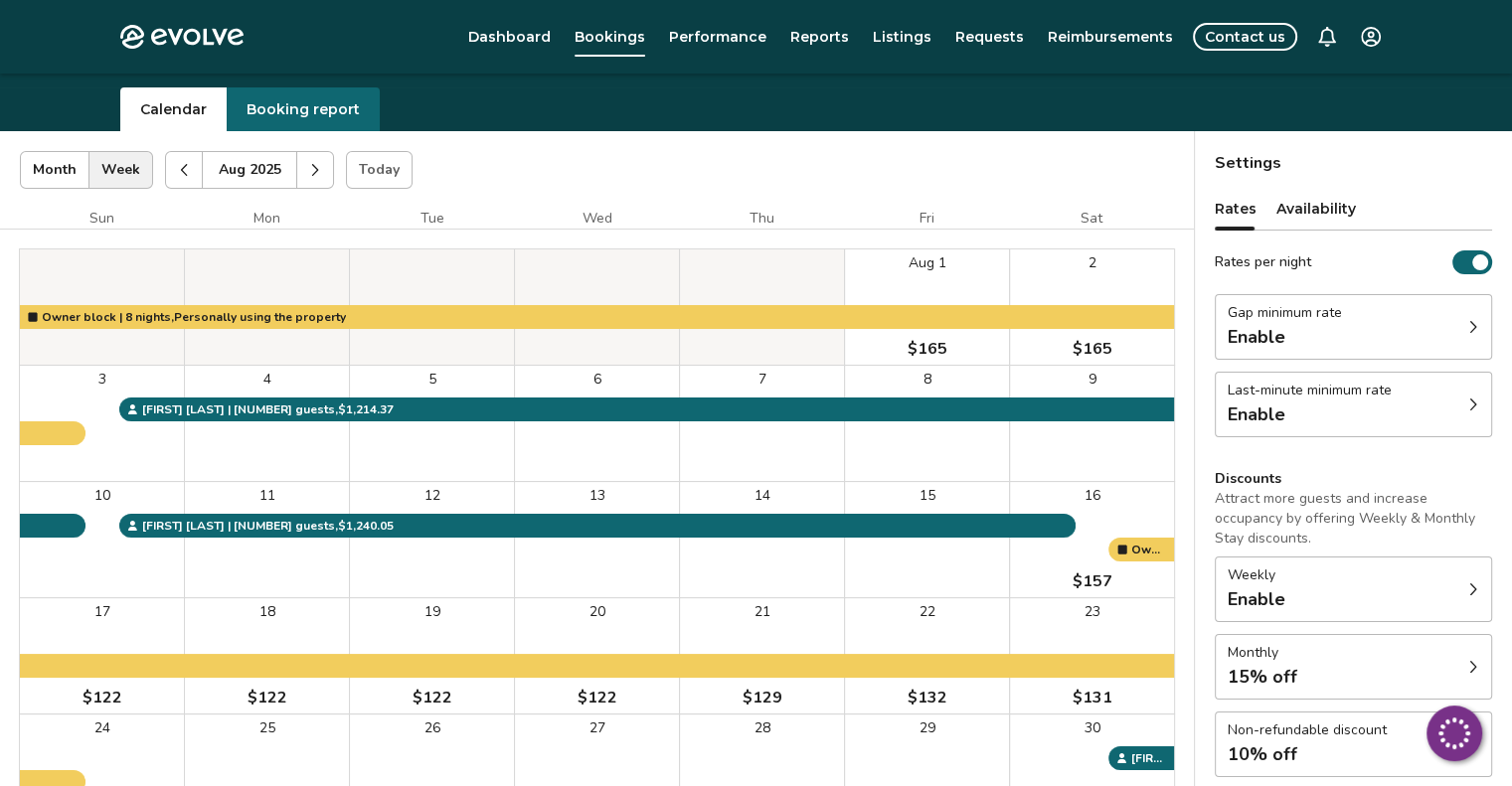 click 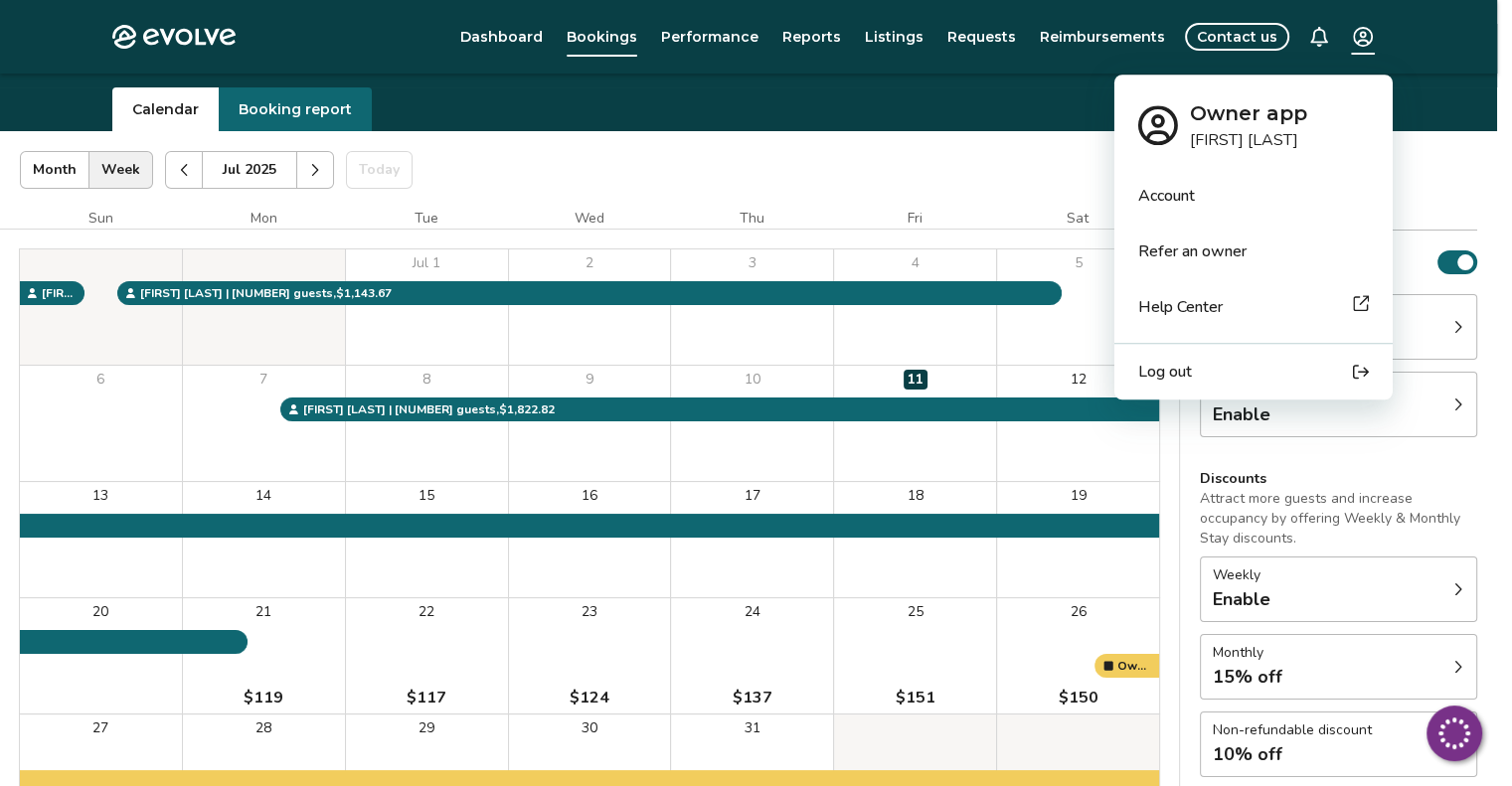 click on "Evolve Dashboard Bookings Performance Reports Listings Requests Reimbursements Contact us Bookings Calendar Booking report [DATE]  | Views Month Week [DATE] Today Settings [LOCATION] [DATE] Sun Mon Tue Wed Thu Fri Sat [DATE] 1 2 3 4 5 6 7 8 9 10 11 12 13 14 15 16 17 18 19 20 21 $[NUMBER] 22 $[NUMBER] 23 $[NUMBER] 24 $[NUMBER] 25 $[NUMBER] 26 $[NUMBER] 27 $[NUMBER] 28 $[NUMBER] 29 $[NUMBER] 30 $[NUMBER] 31 $[NUMBER] Owner block | [NUMBER] nights,  Personally using the property [FIRST] [LAST] | [NUMBER] guests ,  $[NUMBER] [FIRST] [LAST] | [NUMBER] guests ,  $[NUMBER] [FIRST] [LAST] | [NUMBER] guests ,  $[NUMBER] Booking Pending Evolve/Owner Settings Rates Availability Rates per night Gap minimum rate Enable Last-minute minimum rate Enable Discounts Attract more guests and increase occupancy by offering Weekly  Monthly Stay discounts. Weekly Enable Monthly [NUMBER]% off Non-refundable discount [NUMBER]% off View rates, policies,  fees Gap minimum rate Reduce your minimum rate by [NUMBER]%  to help fill nights between bookings  (Fridays and Saturdays excluded). Enable Last-minute minimum rate Enable Weekly discount" at bounding box center [756, 464] 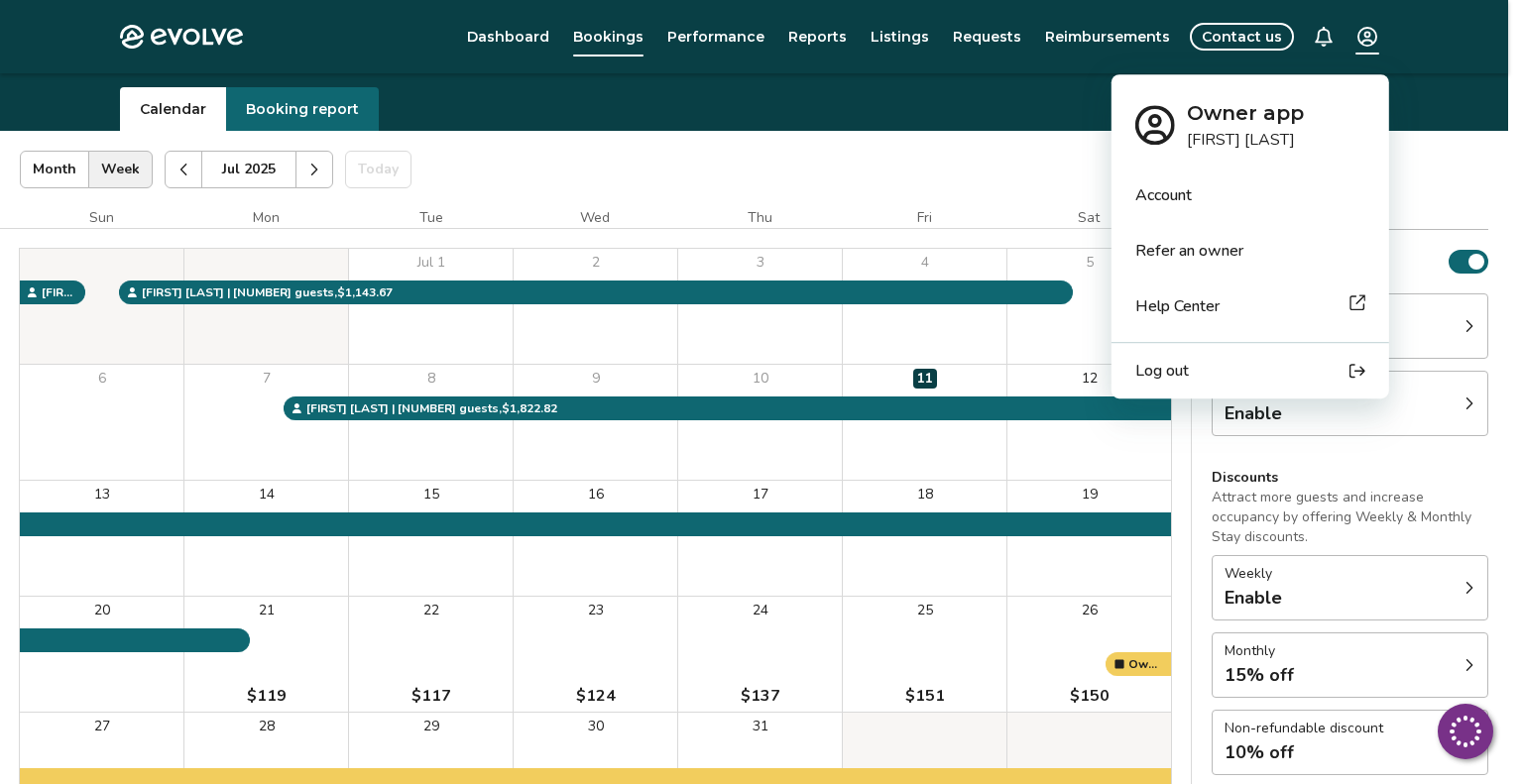 click on "Log out" at bounding box center (1162, 371) 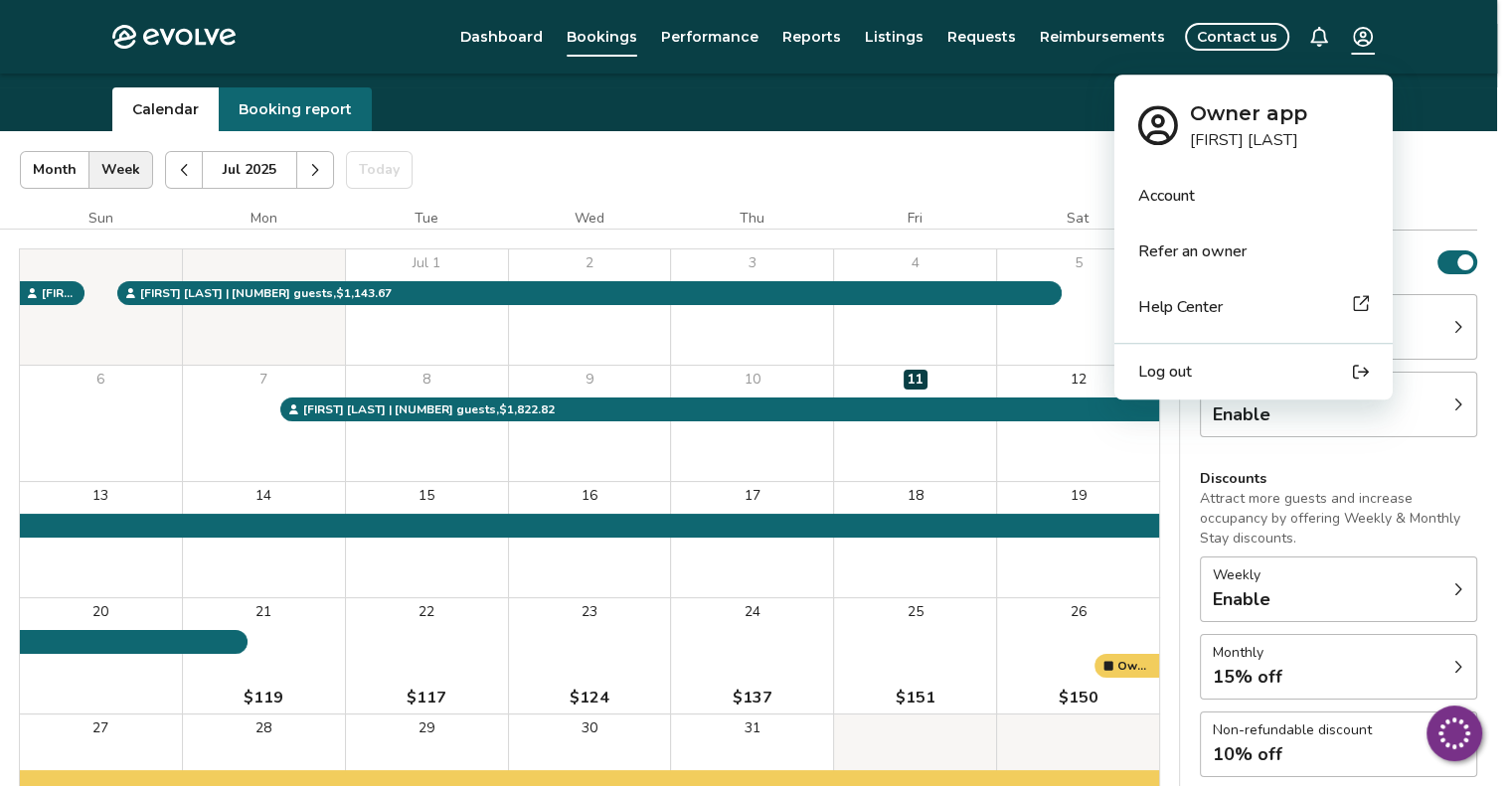 click on "Evolve Dashboard Bookings Performance Reports Listings Requests Reimbursements Contact us Bookings Calendar Booking report [DATE]  | Views Month Week [DATE] Today Settings [LOCATION] [DATE] Sun Mon Tue Wed Thu Fri Sat [DATE] 1 2 3 4 5 6 7 8 9 10 11 12 13 14 15 16 17 18 19 20 21 $[NUMBER] 22 $[NUMBER] 23 $[NUMBER] 24 $[NUMBER] 25 $[NUMBER] 26 $[NUMBER] 27 $[NUMBER] 28 $[NUMBER] 29 $[NUMBER] 30 $[NUMBER] 31 $[NUMBER] Owner block | [NUMBER] nights,  Personally using the property [FIRST] [LAST] | [NUMBER] guests ,  $[NUMBER] [FIRST] [LAST] | [NUMBER] guests ,  $[NUMBER] [FIRST] [LAST] | [NUMBER] guests ,  $[NUMBER] Booking Pending Evolve/Owner Settings Rates Availability Rates per night Gap minimum rate Enable Last-minute minimum rate Enable Discounts Attract more guests and increase occupancy by offering Weekly  Monthly Stay discounts. Weekly Enable Monthly [NUMBER]% off Non-refundable discount [NUMBER]% off View rates, policies,  fees Gap minimum rate Reduce your minimum rate by [NUMBER]%  to help fill nights between bookings  (Fridays and Saturdays excluded). Enable Last-minute minimum rate Enable Weekly discount" at bounding box center (756, 464) 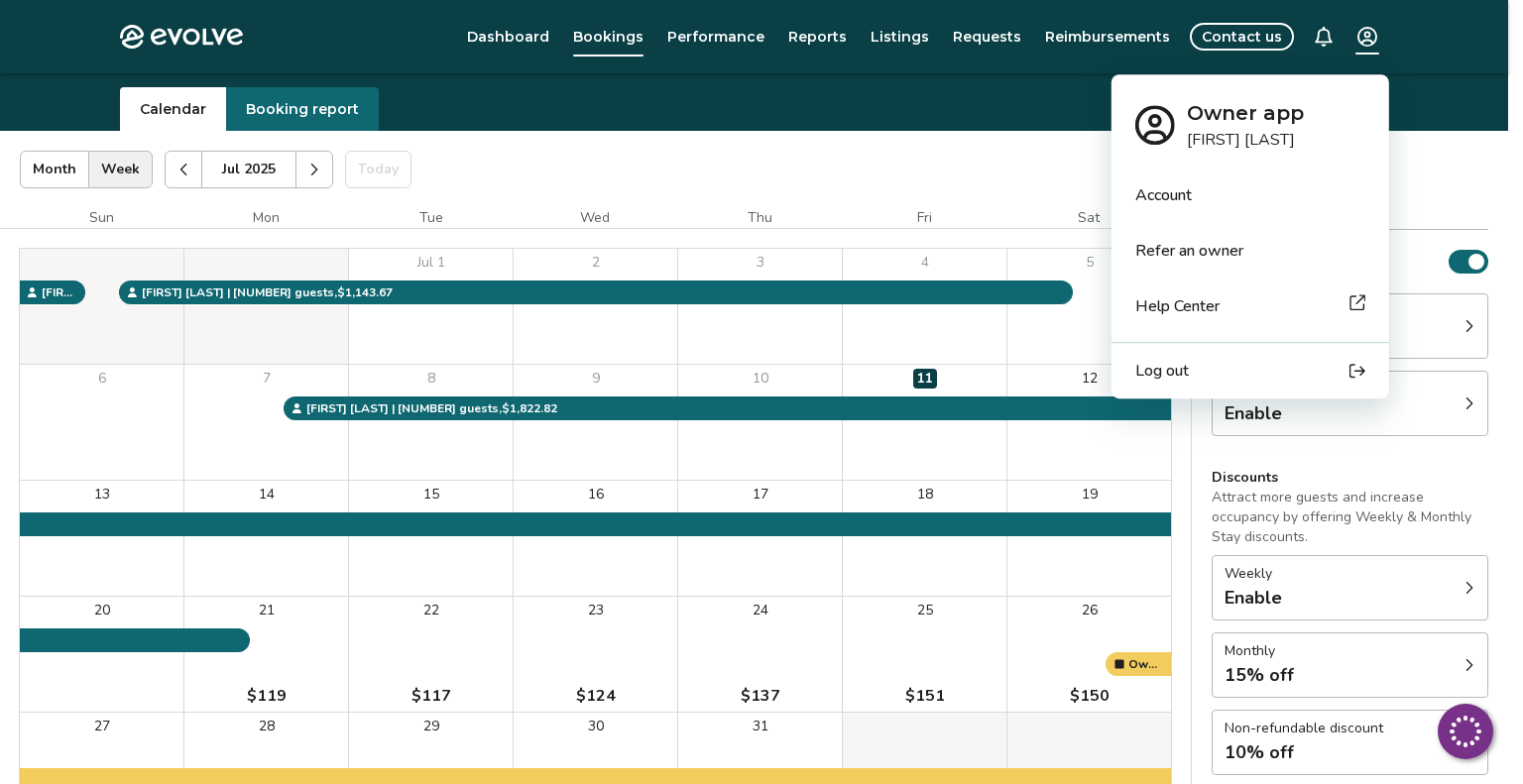 click on "Log out" at bounding box center [1162, 371] 